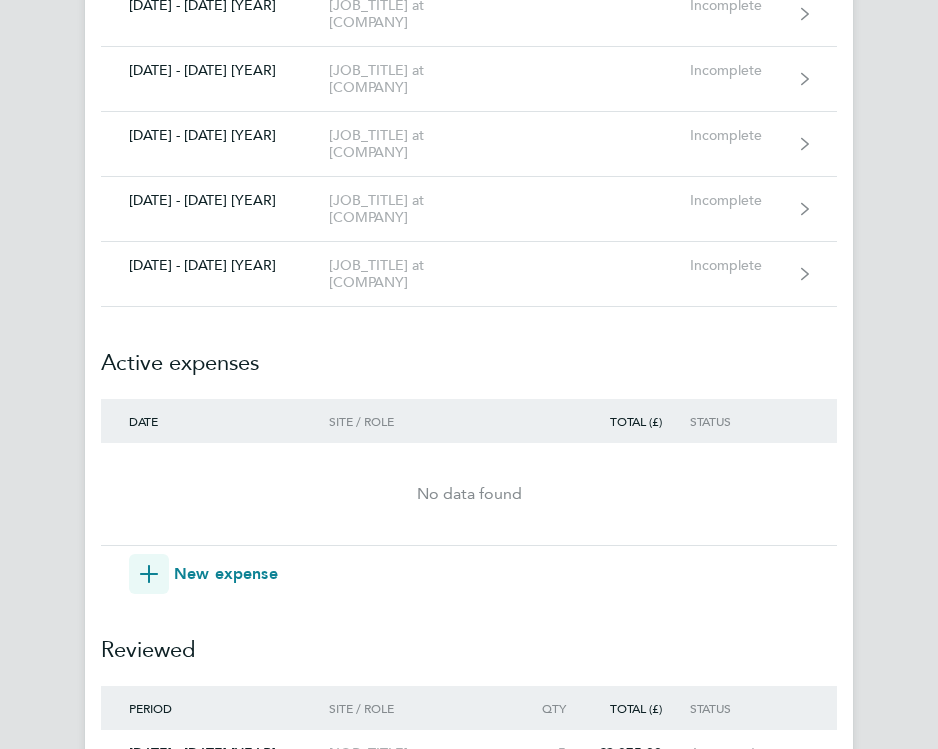 scroll, scrollTop: 948, scrollLeft: 0, axis: vertical 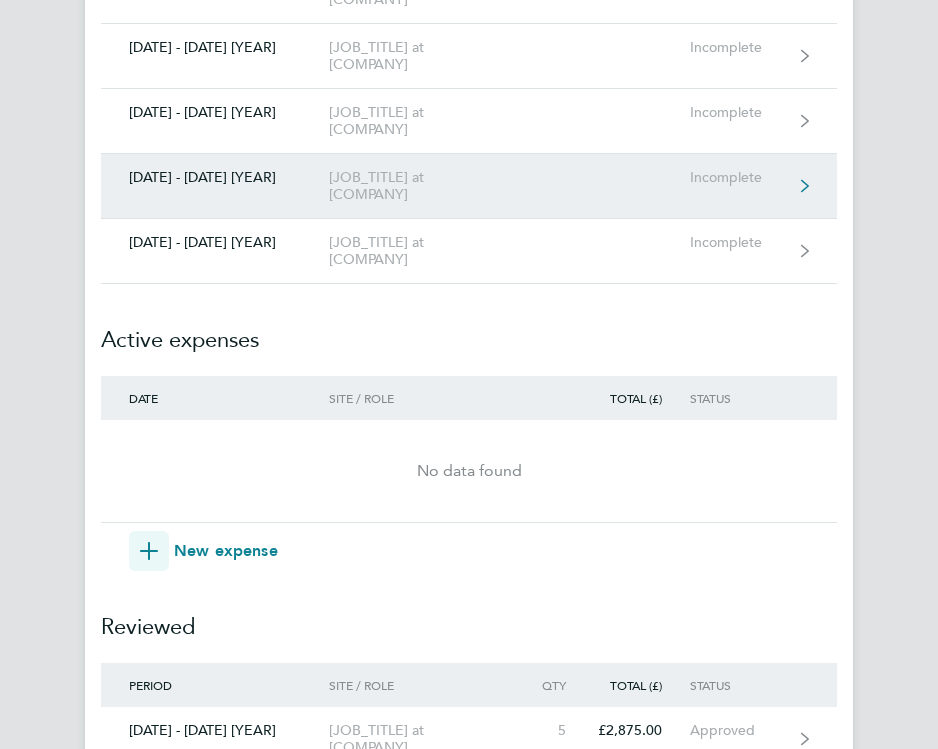 click on "[DATE] - [DATE] [YEAR] [JOB_TITLE] at [COMPANY]  Incomplete" 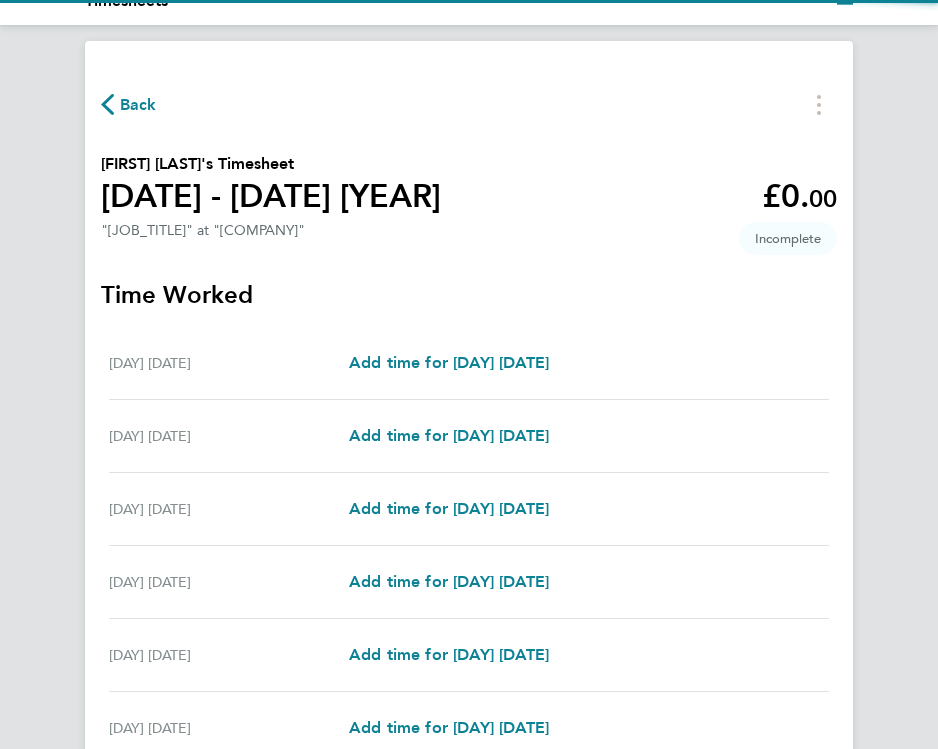 scroll, scrollTop: 25, scrollLeft: 0, axis: vertical 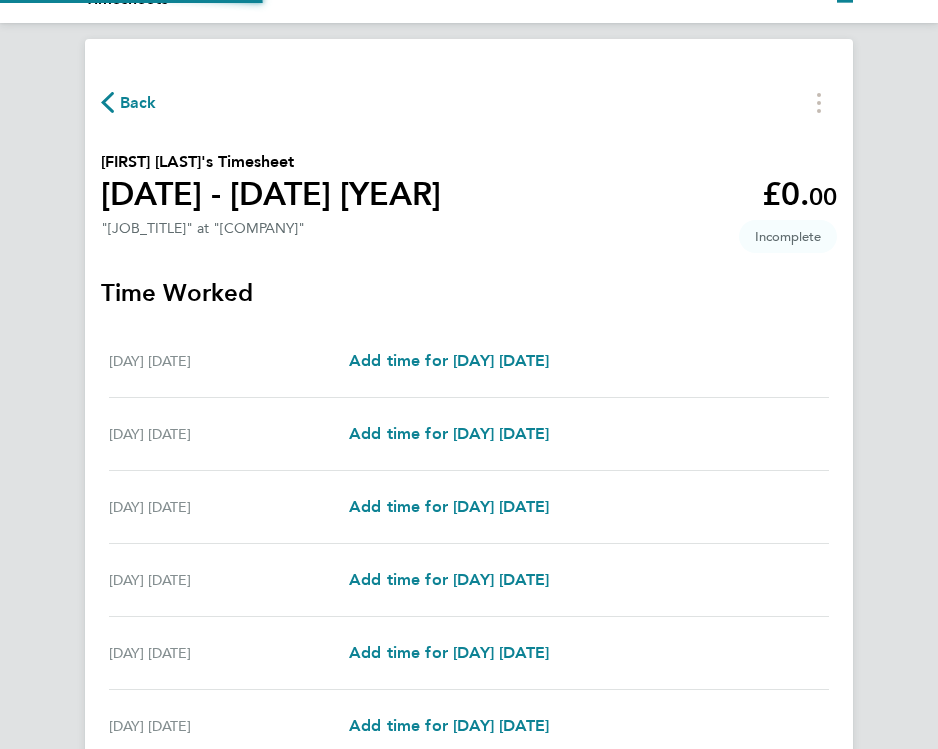 click on "[DAY] [DATE]   Add time for [DAY] [DATE]   Add time for [DAY] [DATE]" at bounding box center (469, 361) 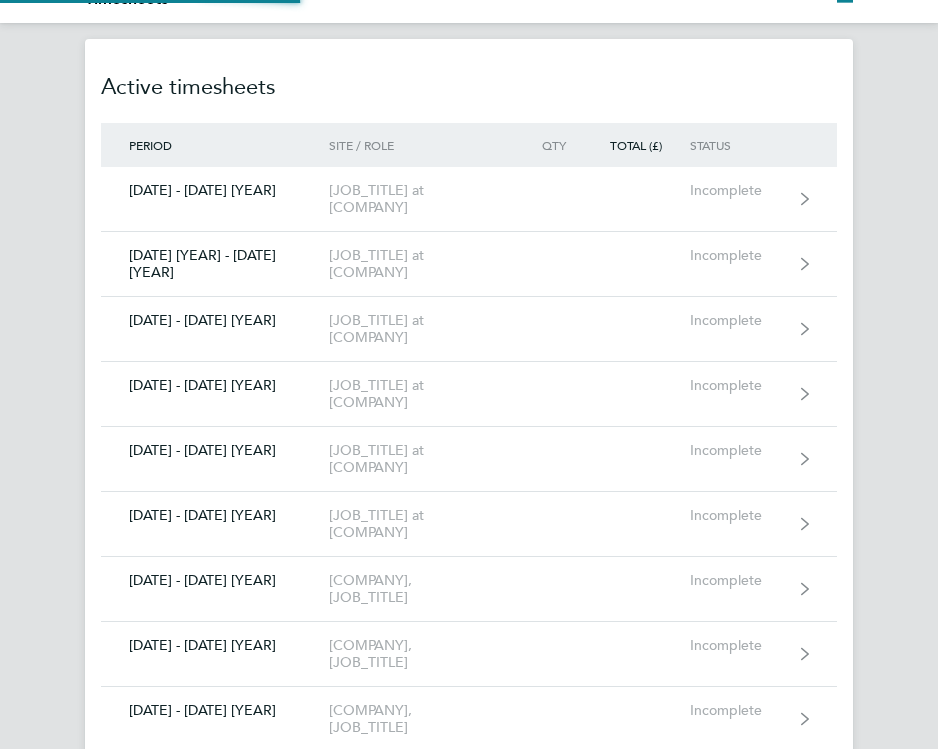 scroll, scrollTop: 948, scrollLeft: 0, axis: vertical 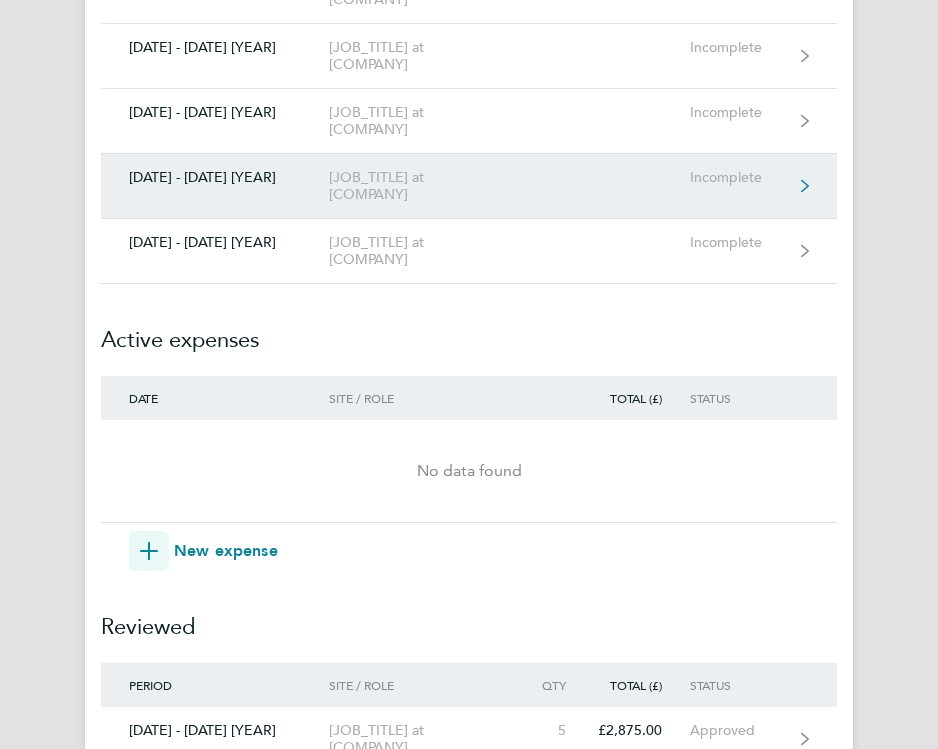 click on "[JOB_TITLE] at [COMPANY]" 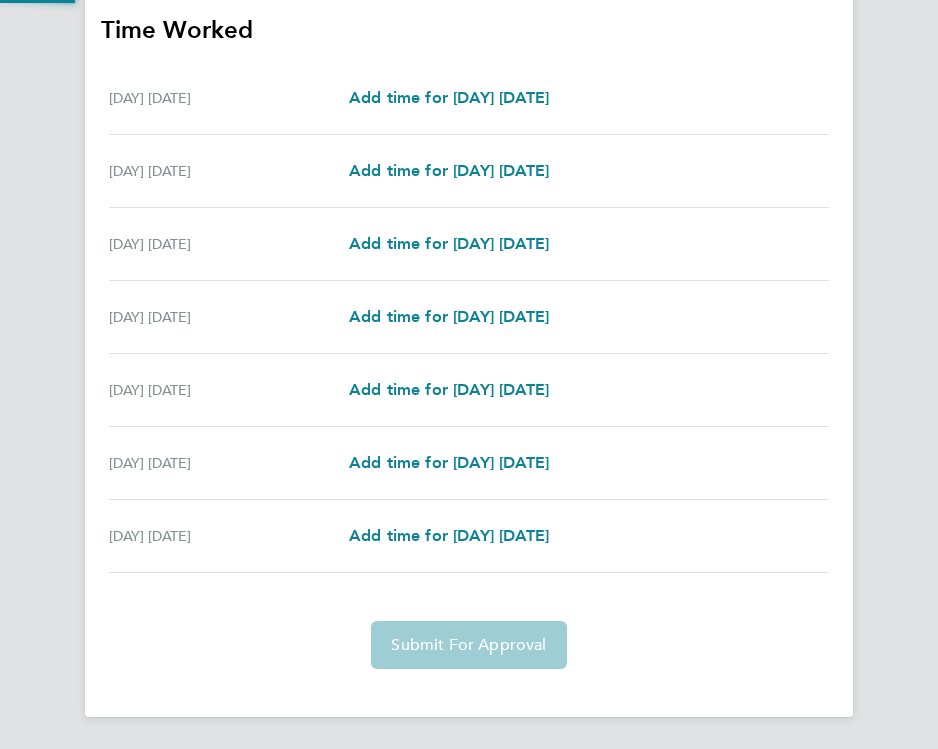 scroll, scrollTop: 0, scrollLeft: 0, axis: both 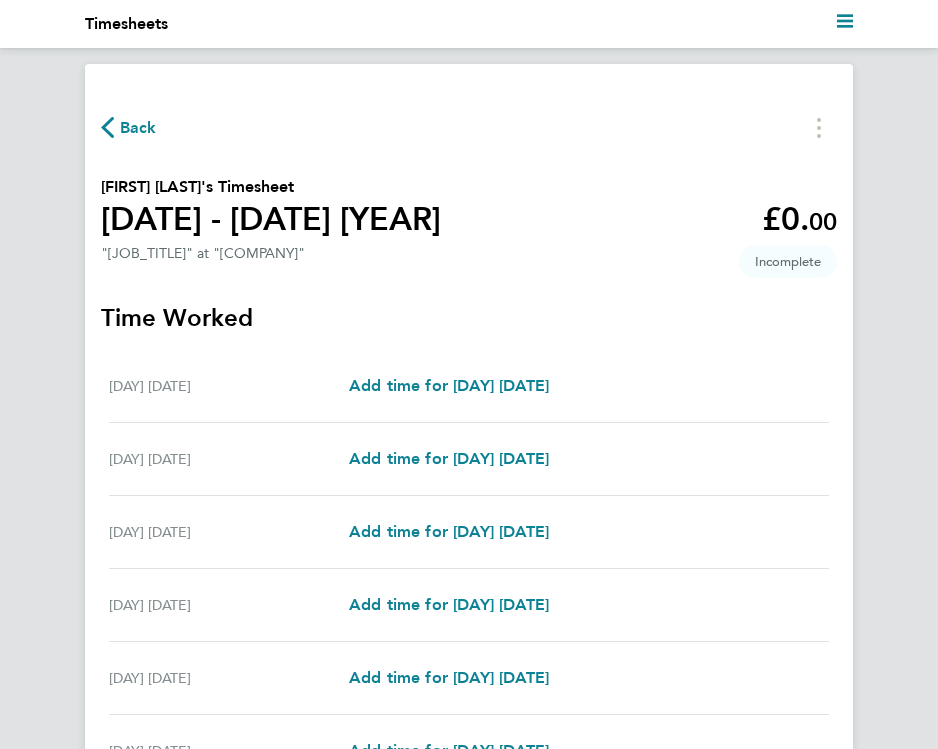 click on "Back" 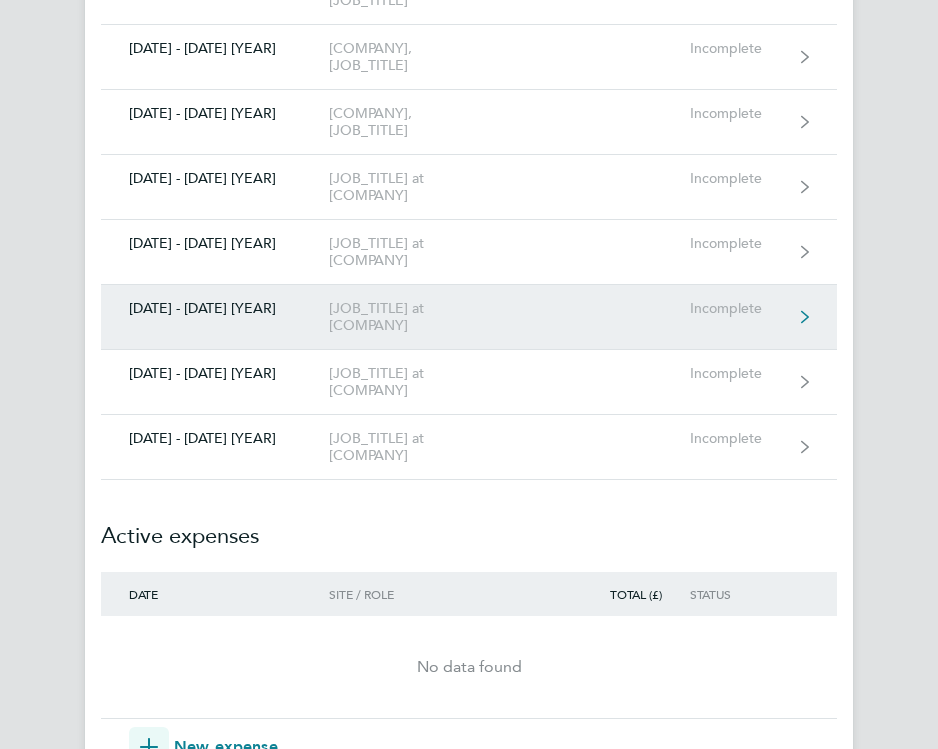 scroll, scrollTop: 772, scrollLeft: 0, axis: vertical 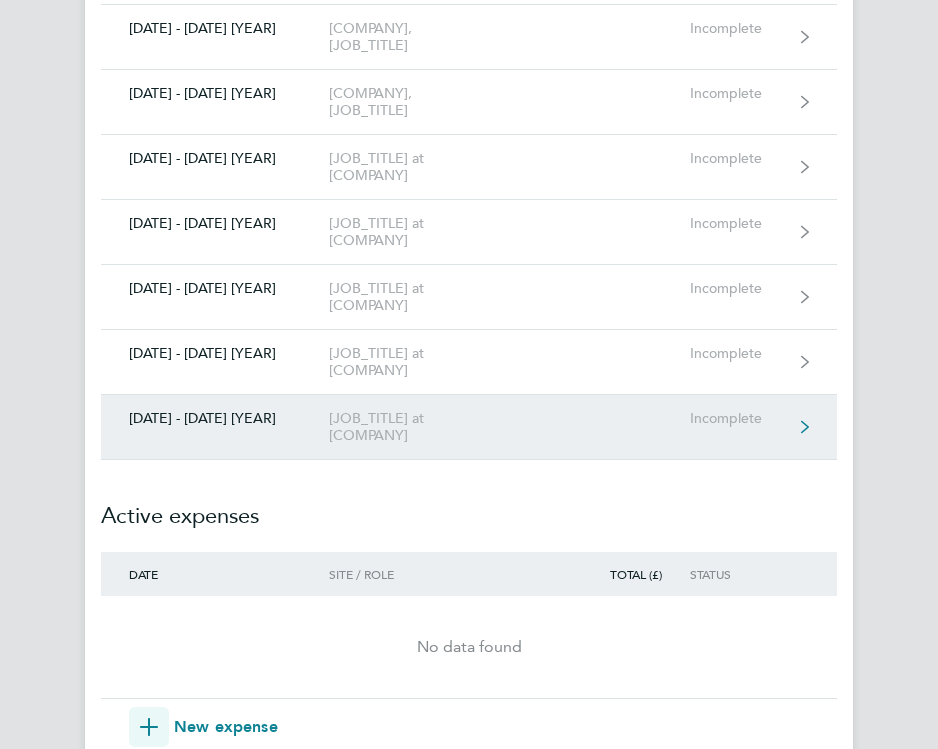 click on "[DATE] - [DATE] [YEAR]" 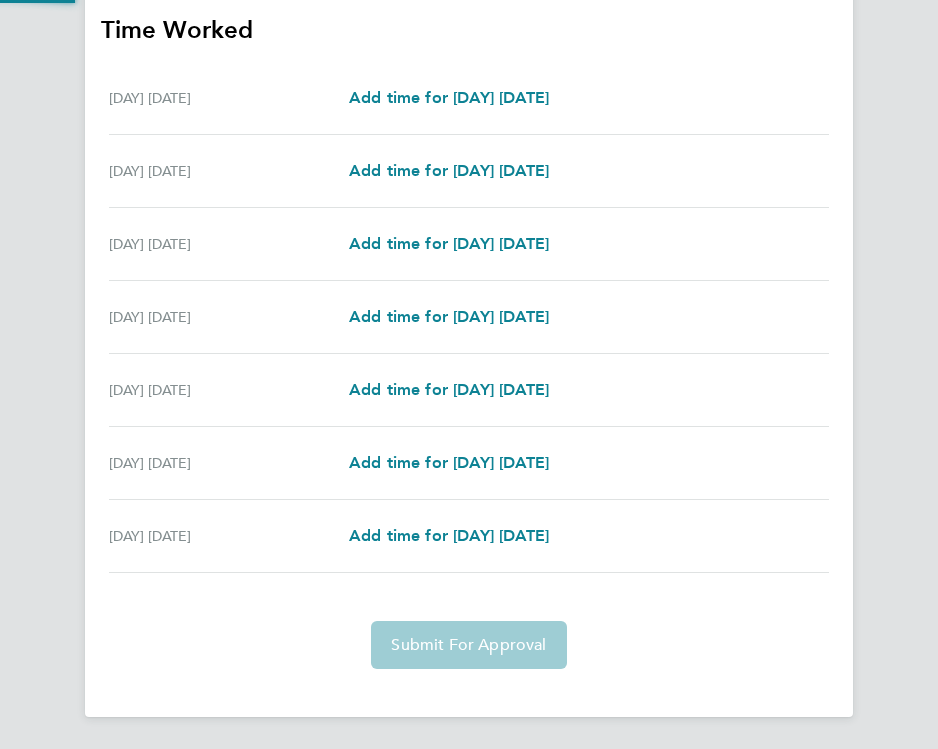 scroll, scrollTop: 0, scrollLeft: 0, axis: both 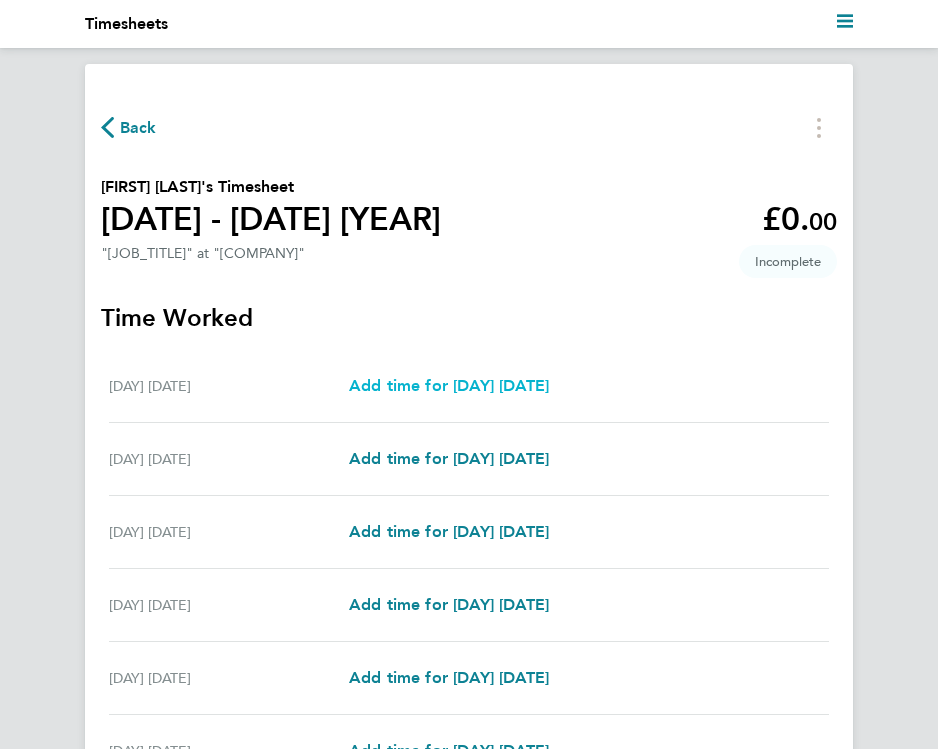 click on "Add time for [DAY] [DATE]" at bounding box center (449, 385) 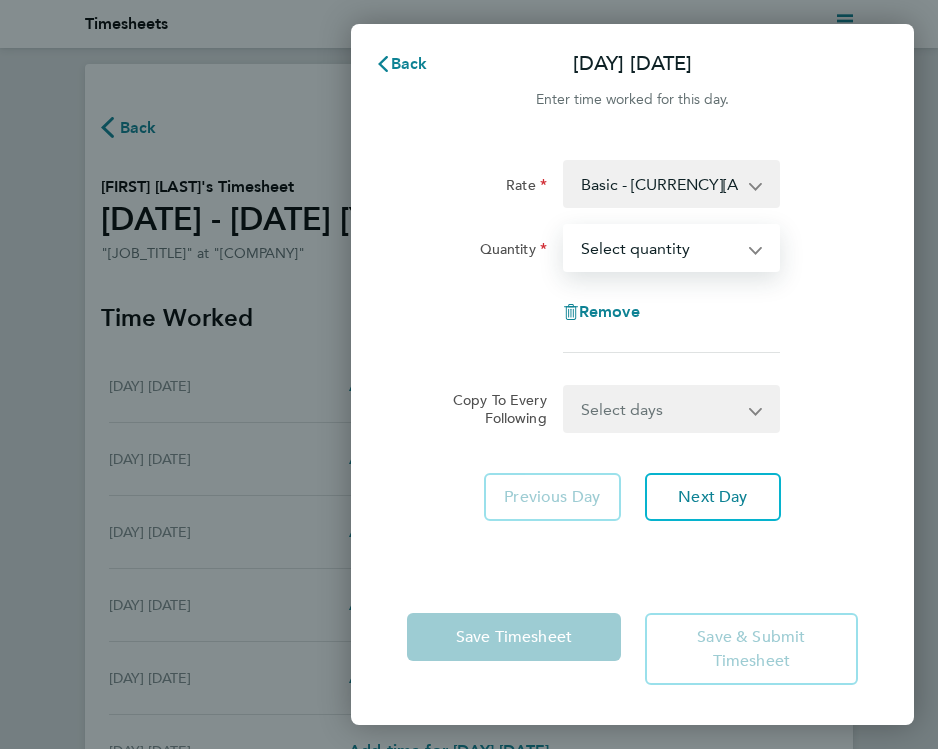select on "1" 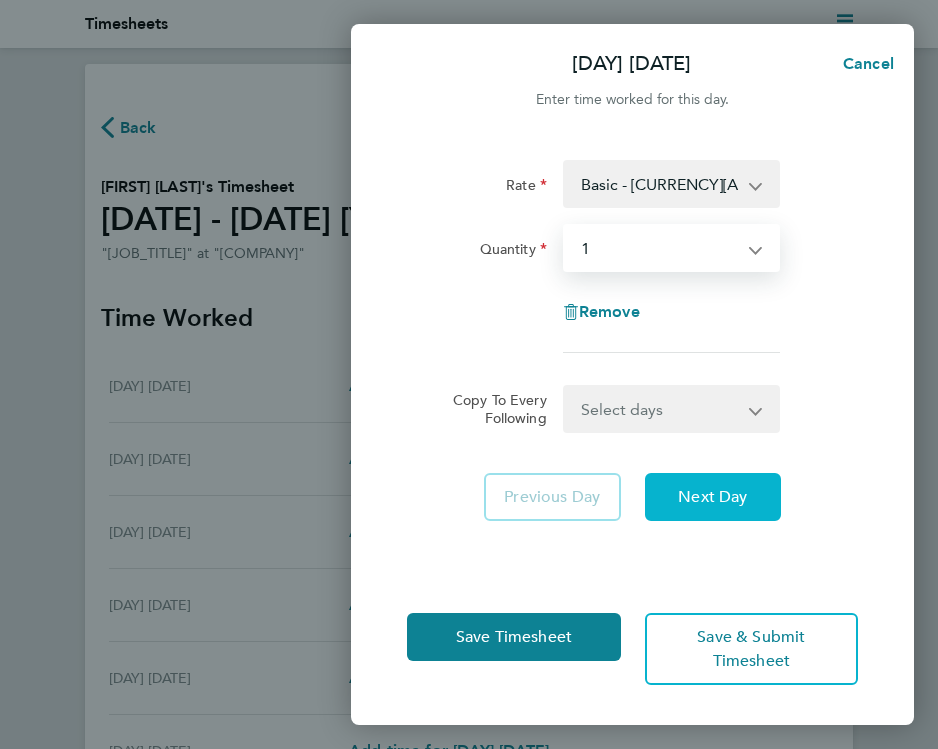 click on "Next Day" 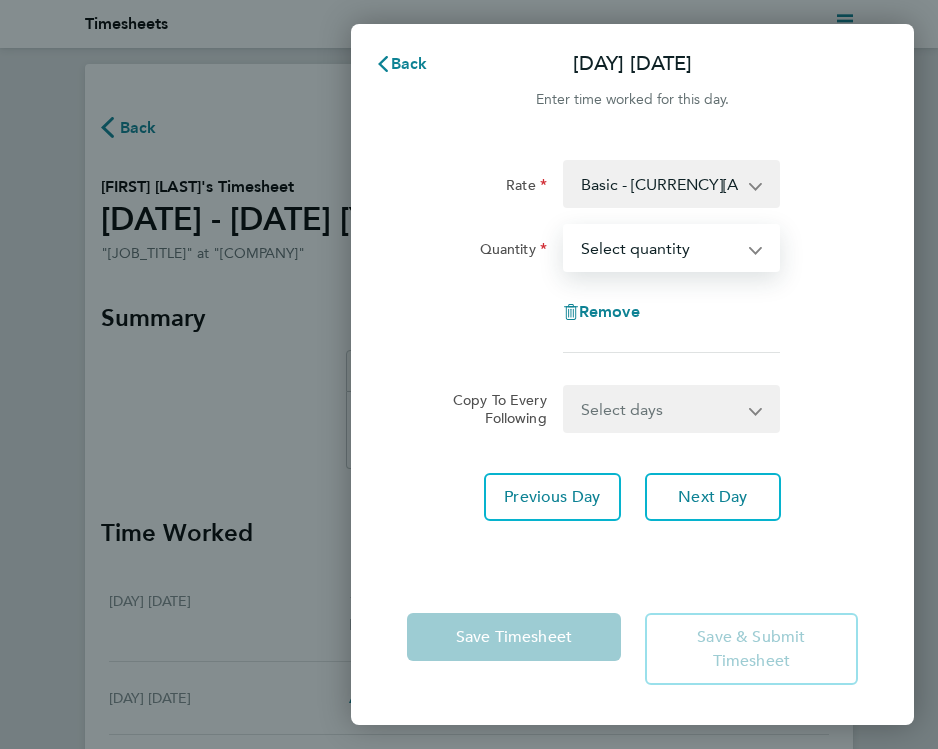 select on "1" 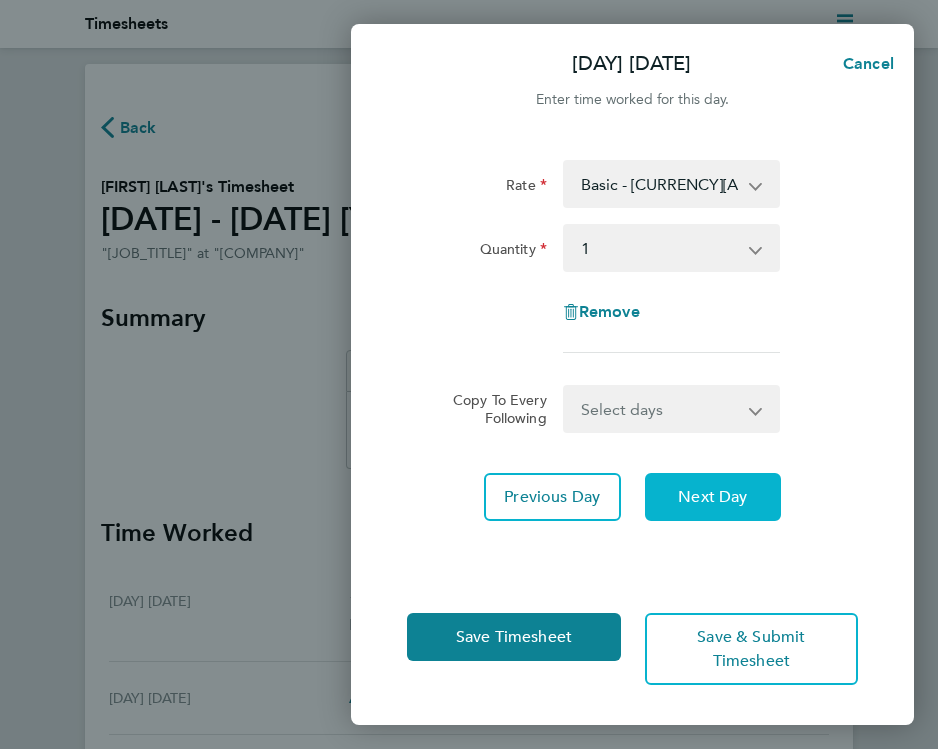 click on "Next Day" 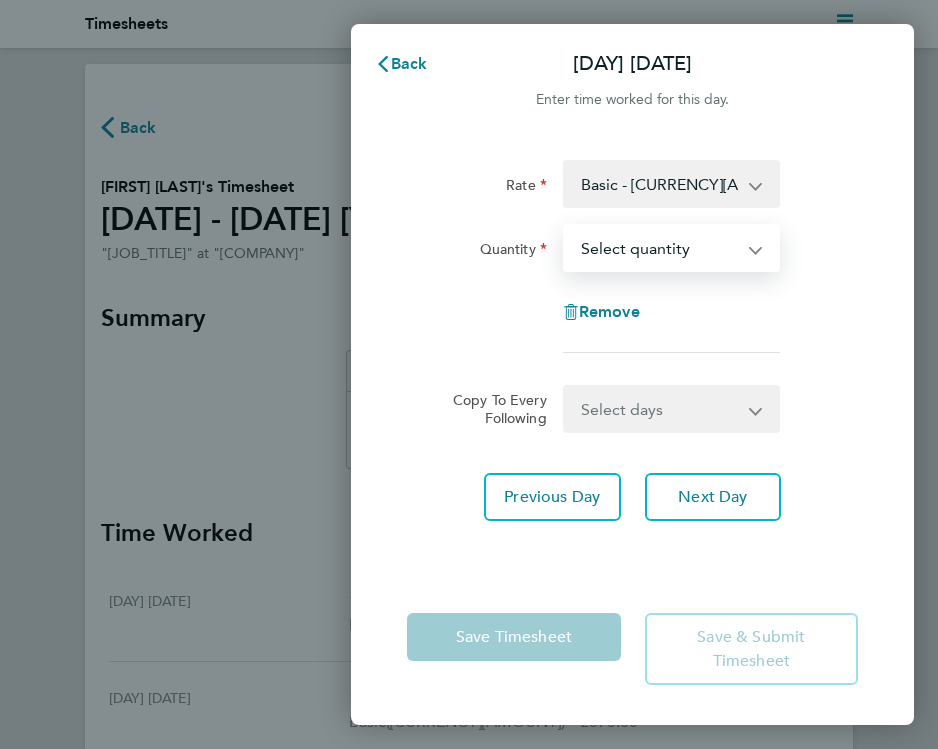 select on "0.5" 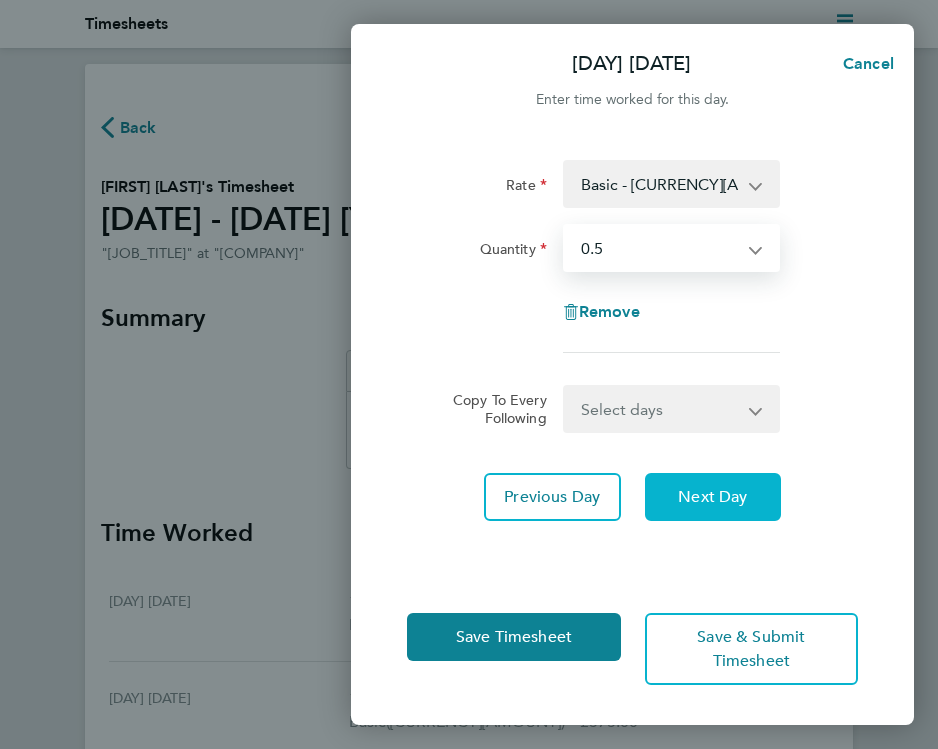 click on "Next Day" 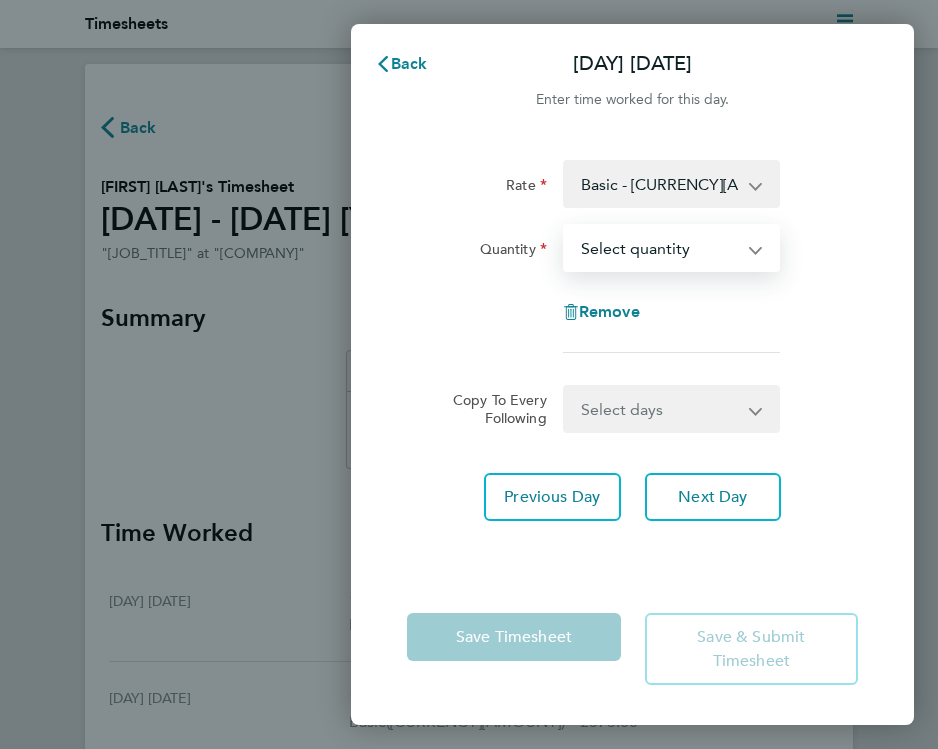 select on "0.5" 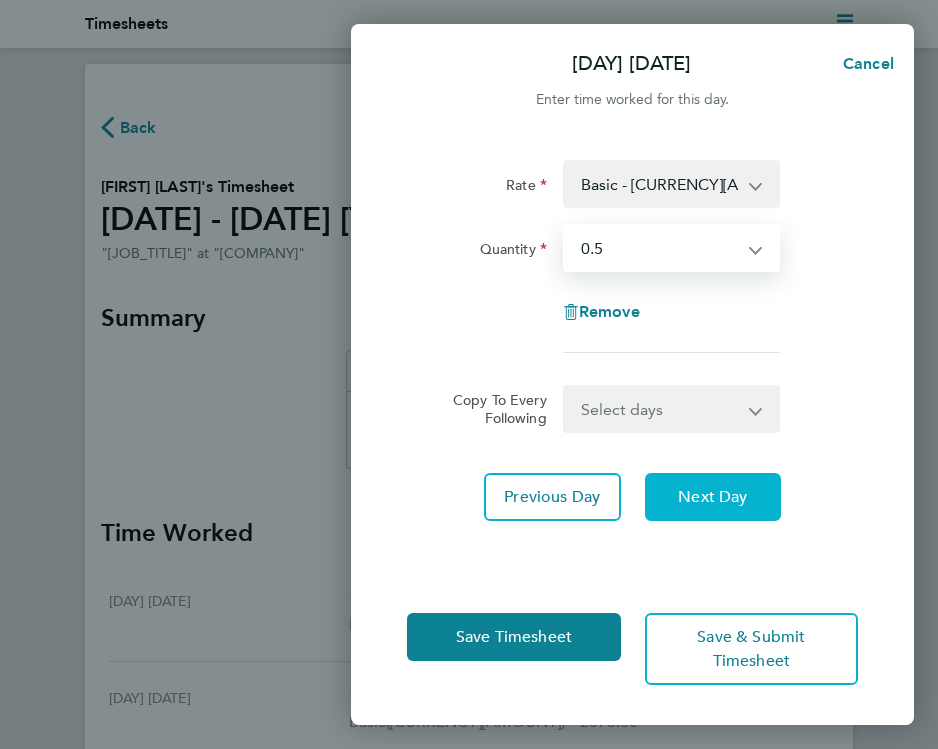 click on "Next Day" 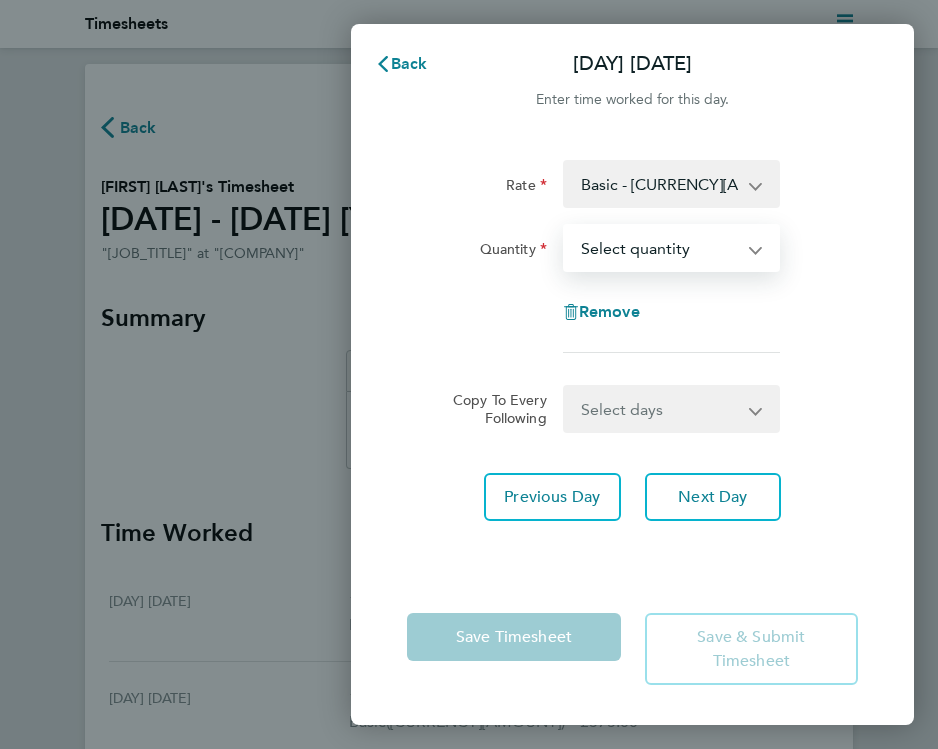 select on "1" 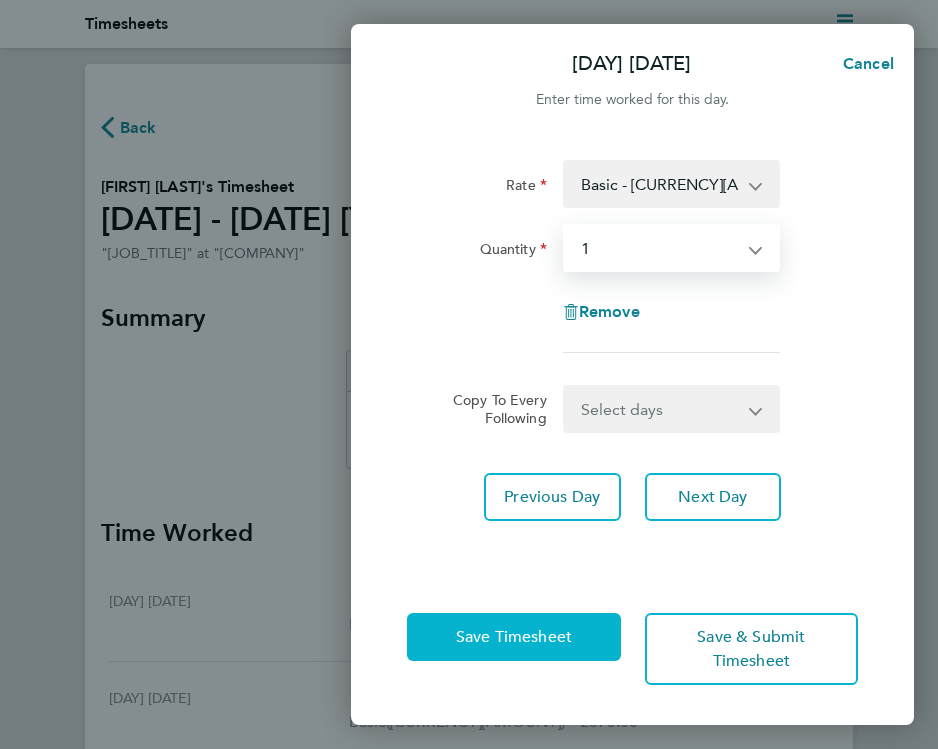 click on "Save Timesheet" 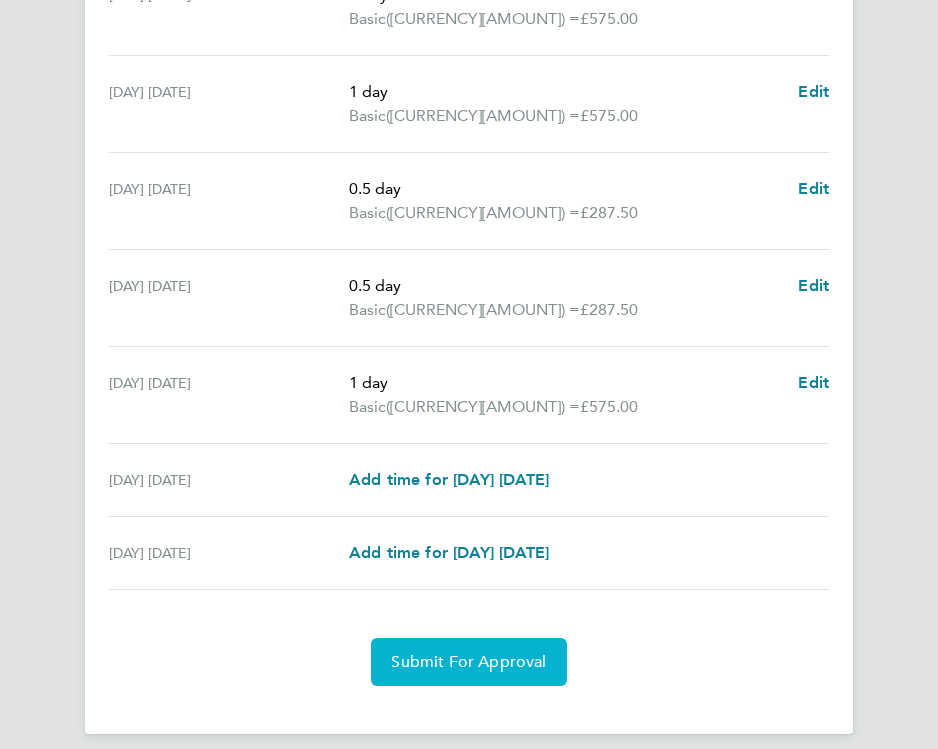 scroll, scrollTop: 608, scrollLeft: 0, axis: vertical 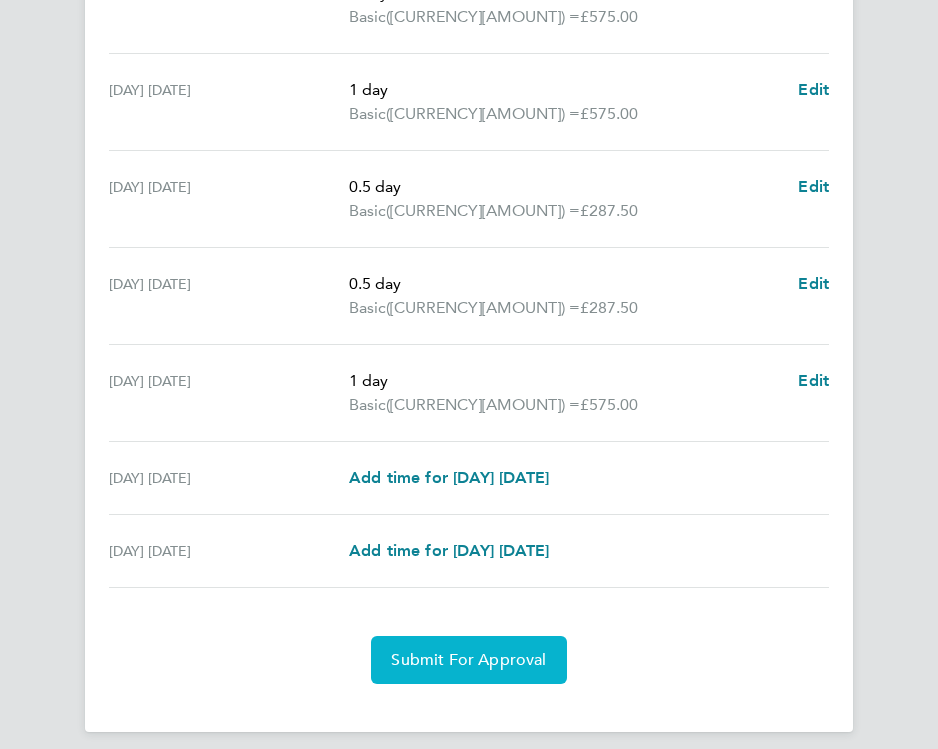 click on "Submit For Approval" 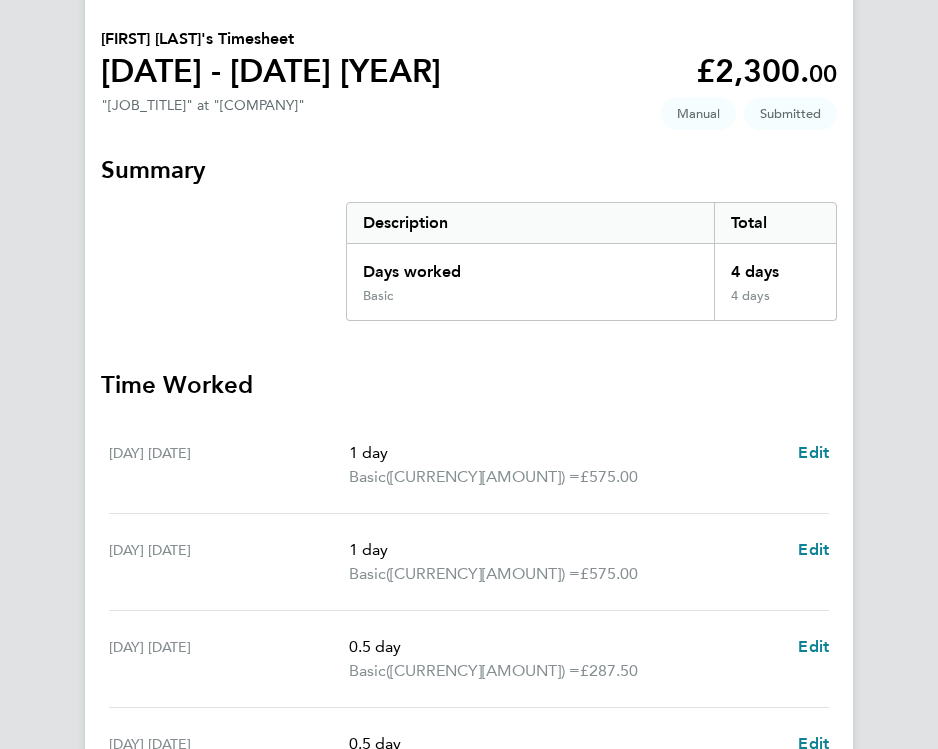scroll, scrollTop: 111, scrollLeft: 0, axis: vertical 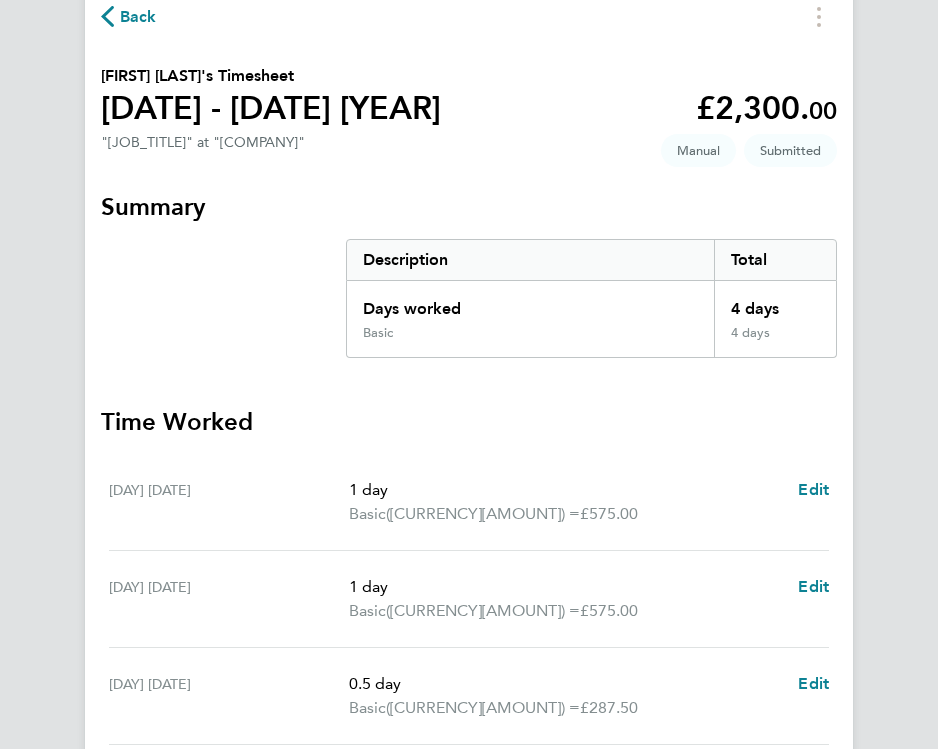 click 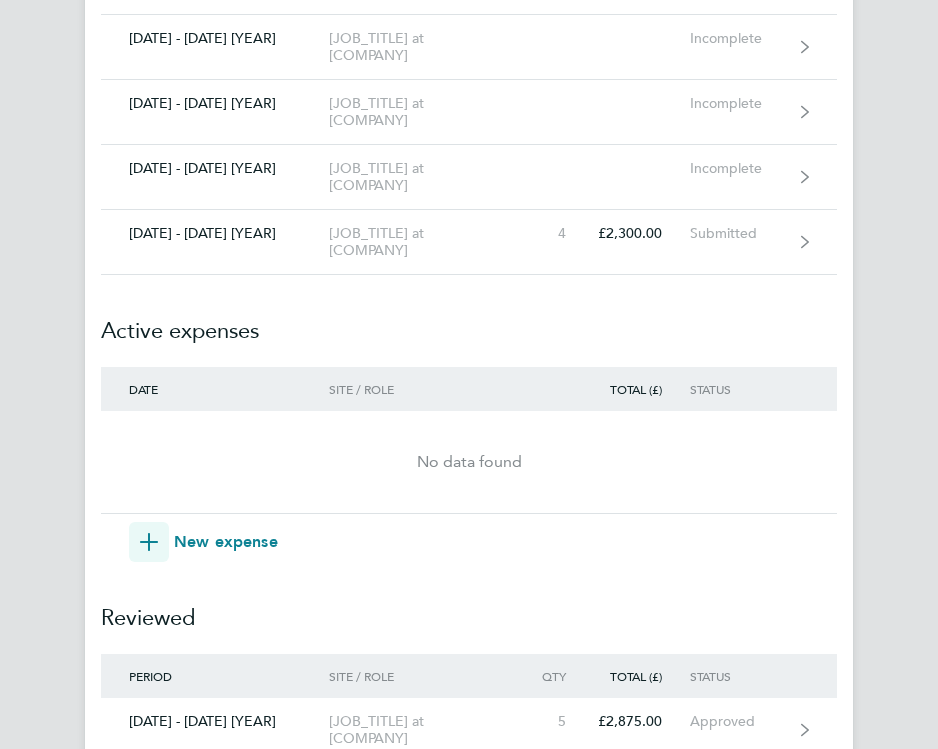 scroll, scrollTop: 990, scrollLeft: 0, axis: vertical 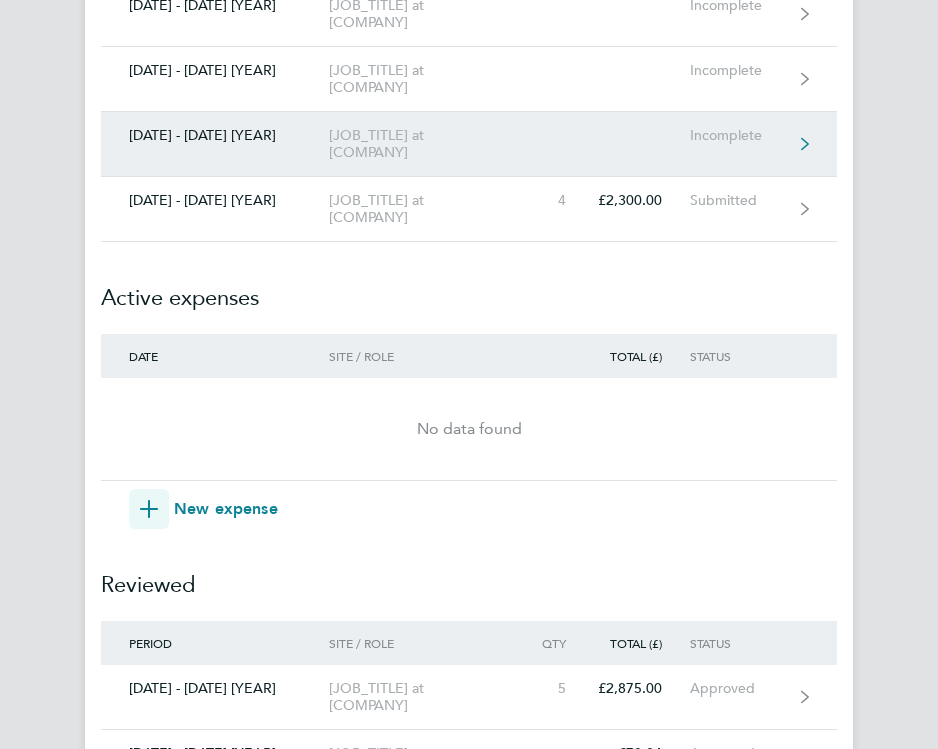 click on "[JOB_TITLE] at [COMPANY]" 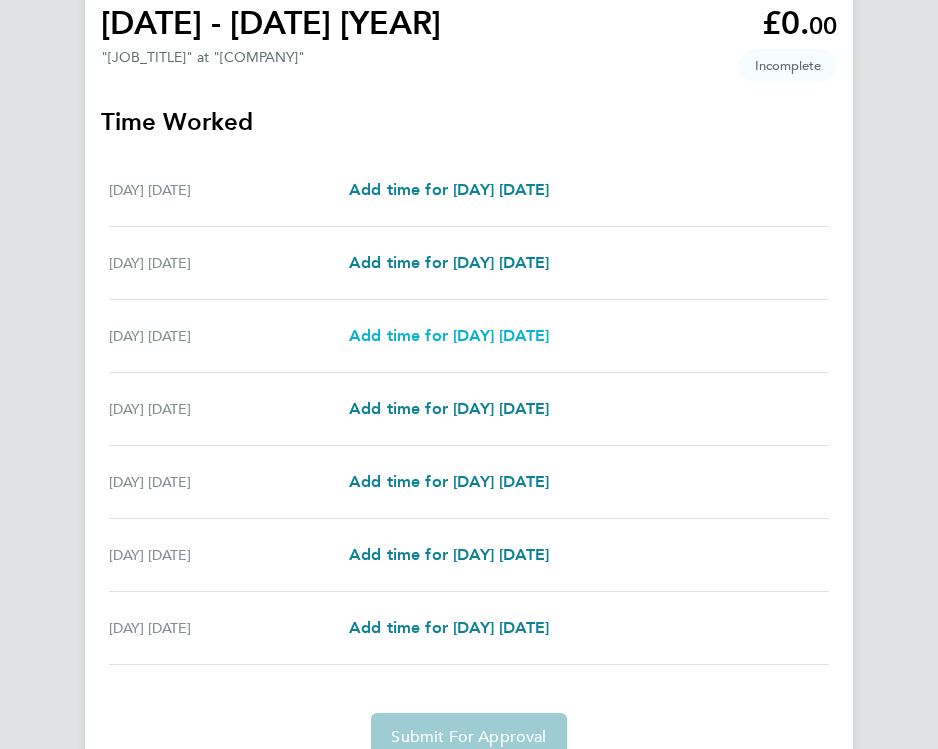 scroll, scrollTop: 233, scrollLeft: 0, axis: vertical 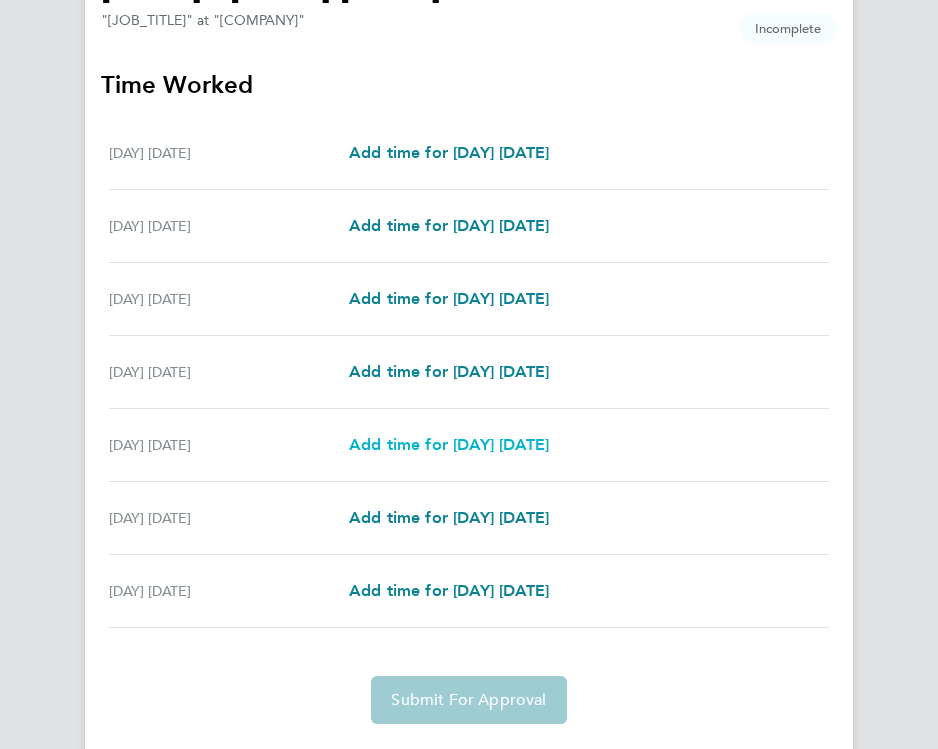 click on "Add time for [DAY] [DATE]" at bounding box center [449, 444] 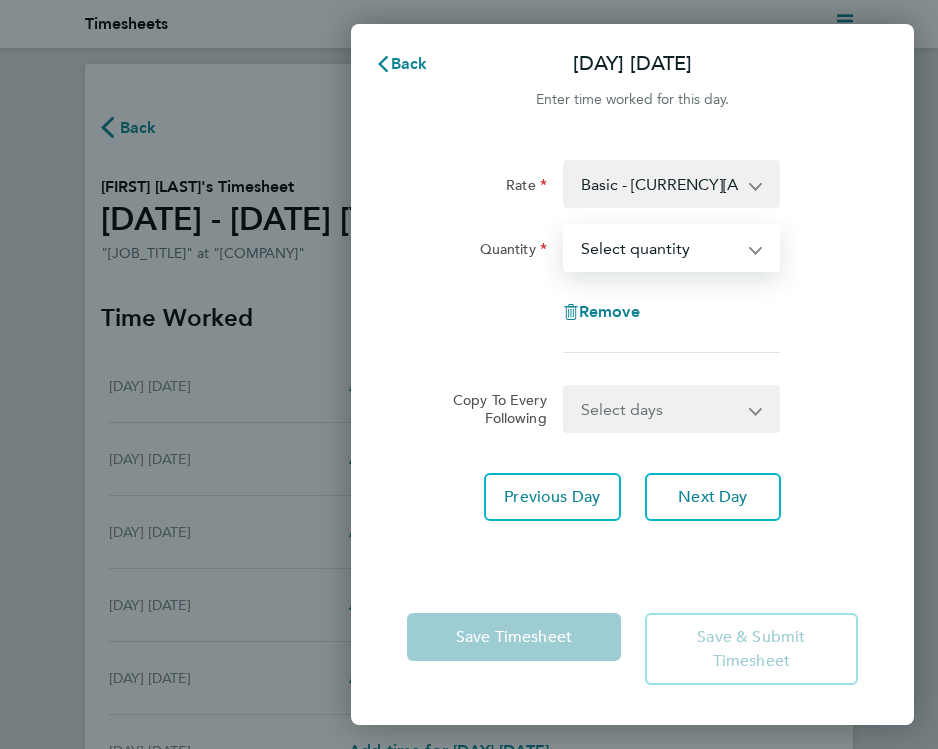 select on "1" 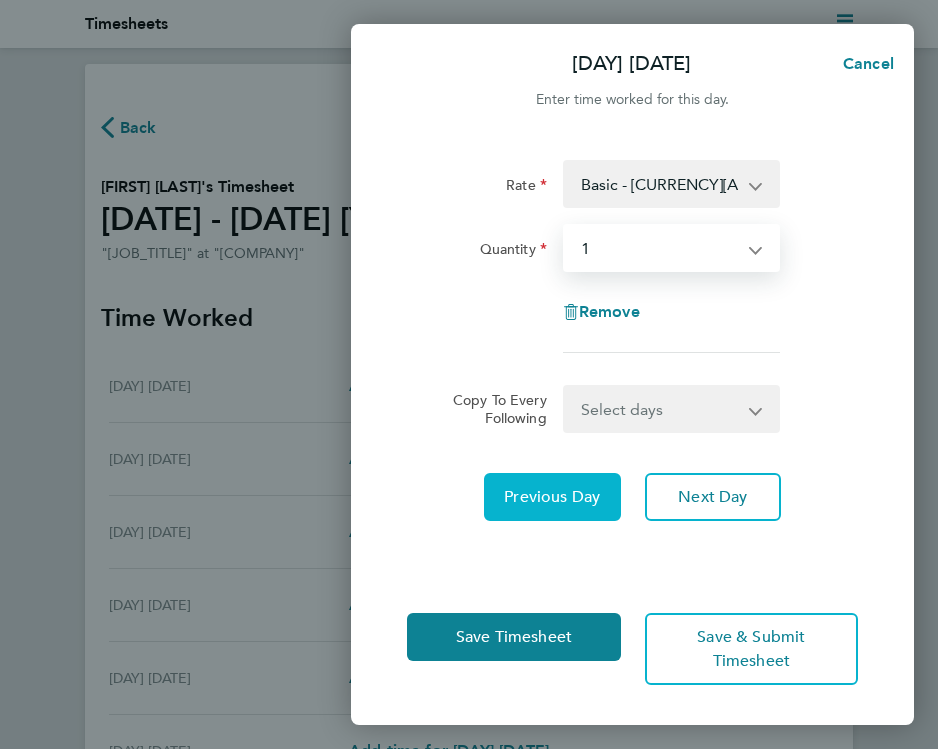 click on "Previous Day" 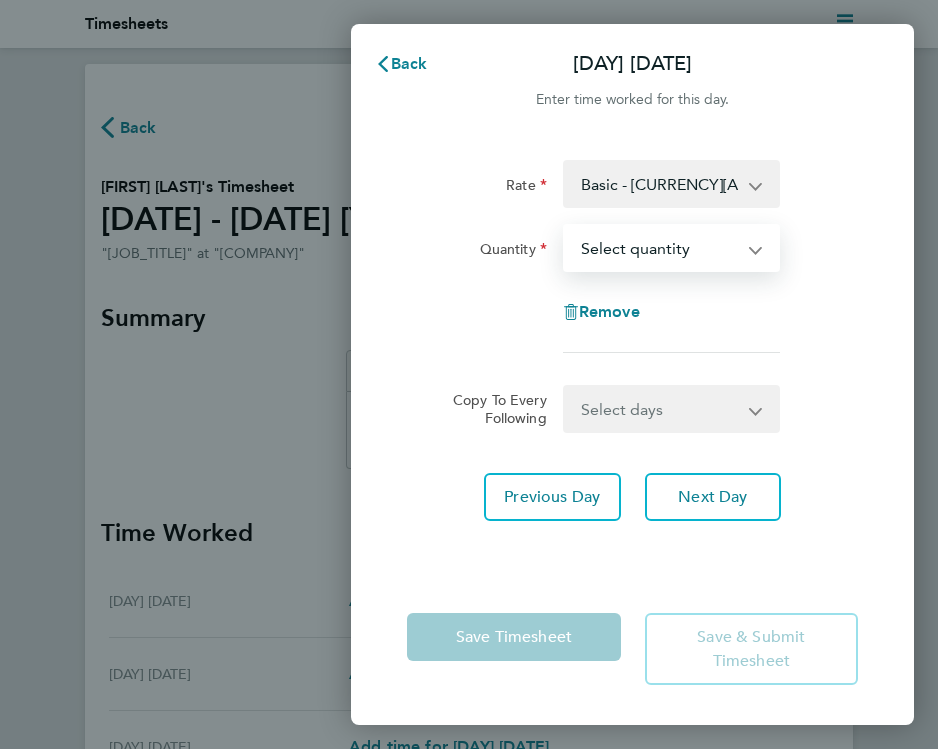 select on "1" 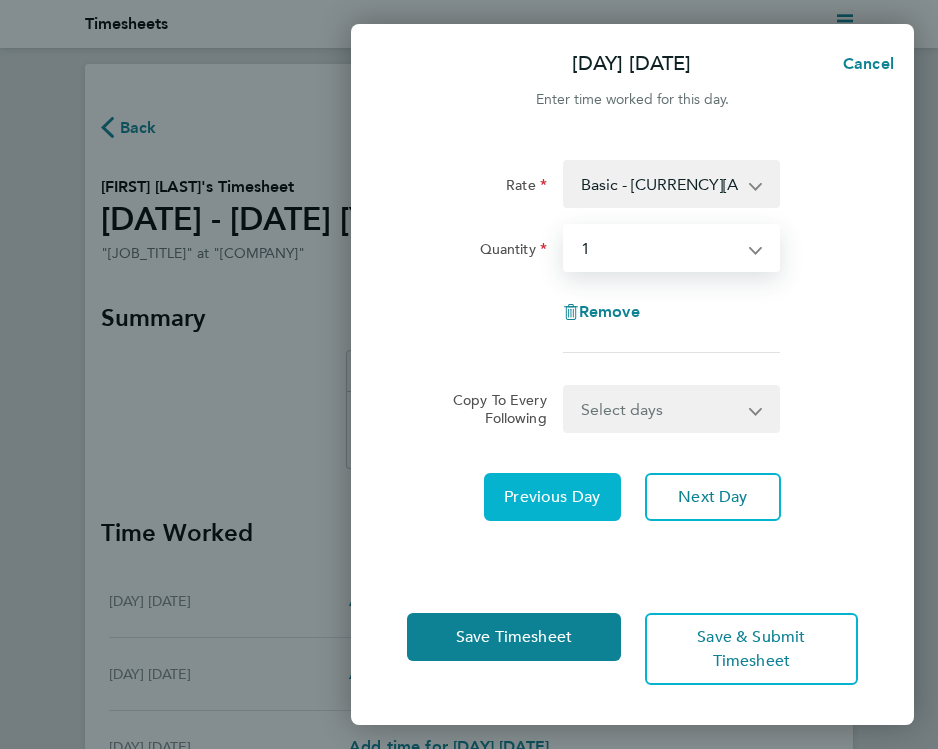 click on "Previous Day" 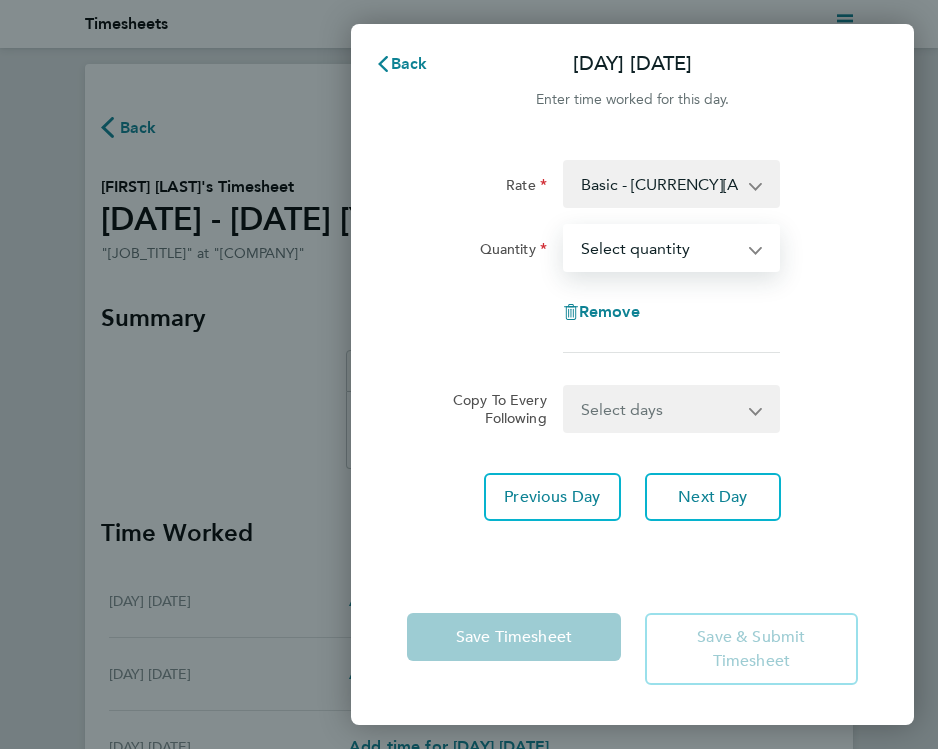 select on "1" 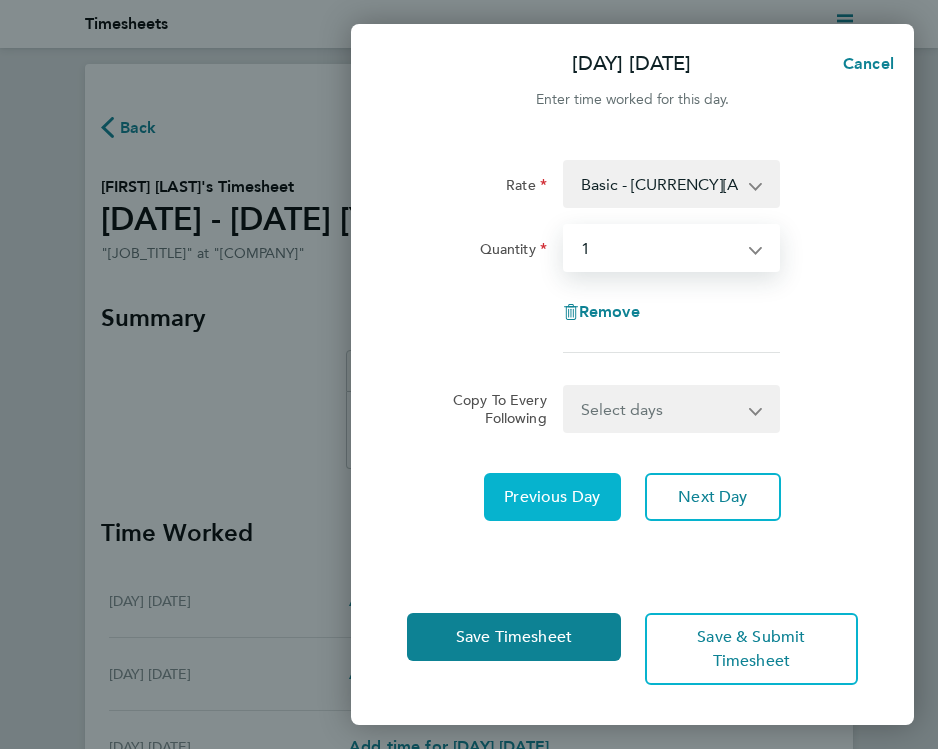click on "Previous Day" 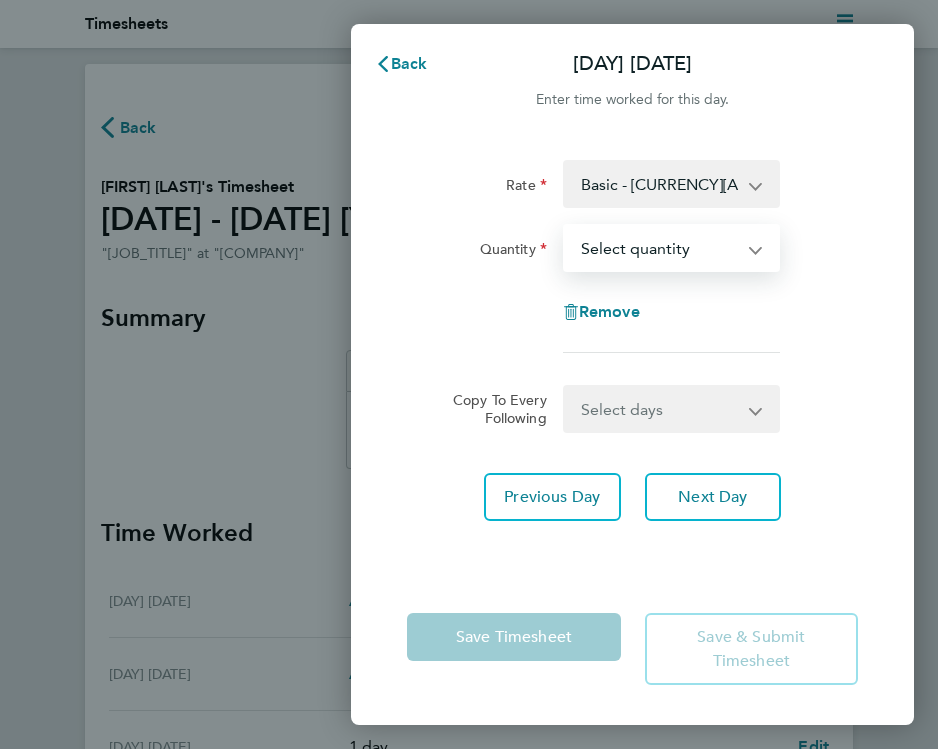 select on "0.5" 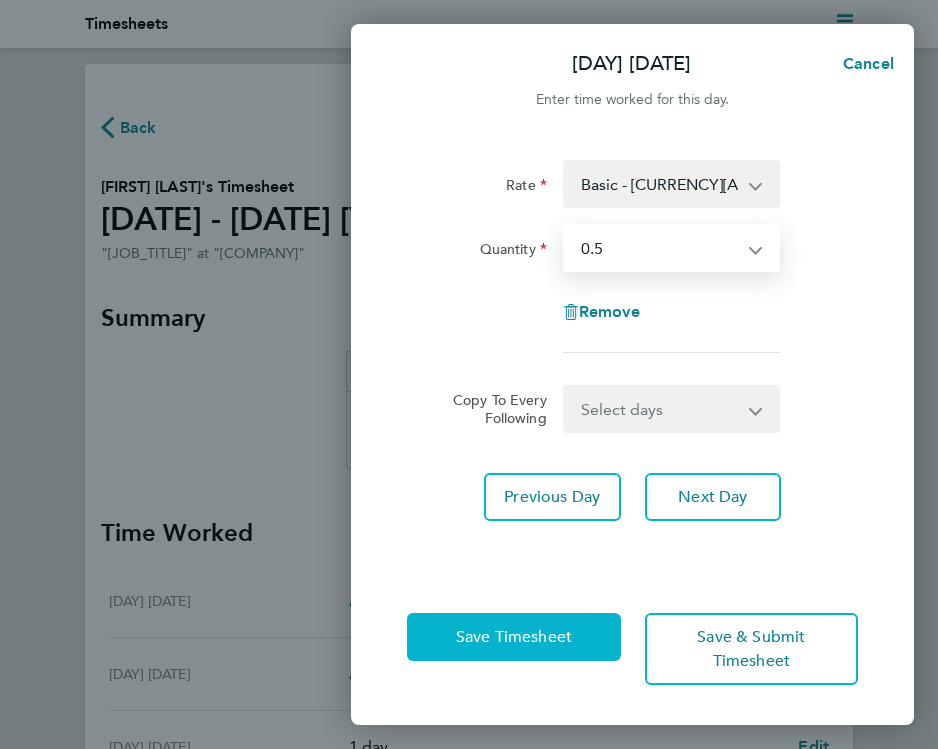 click on "Save Timesheet" 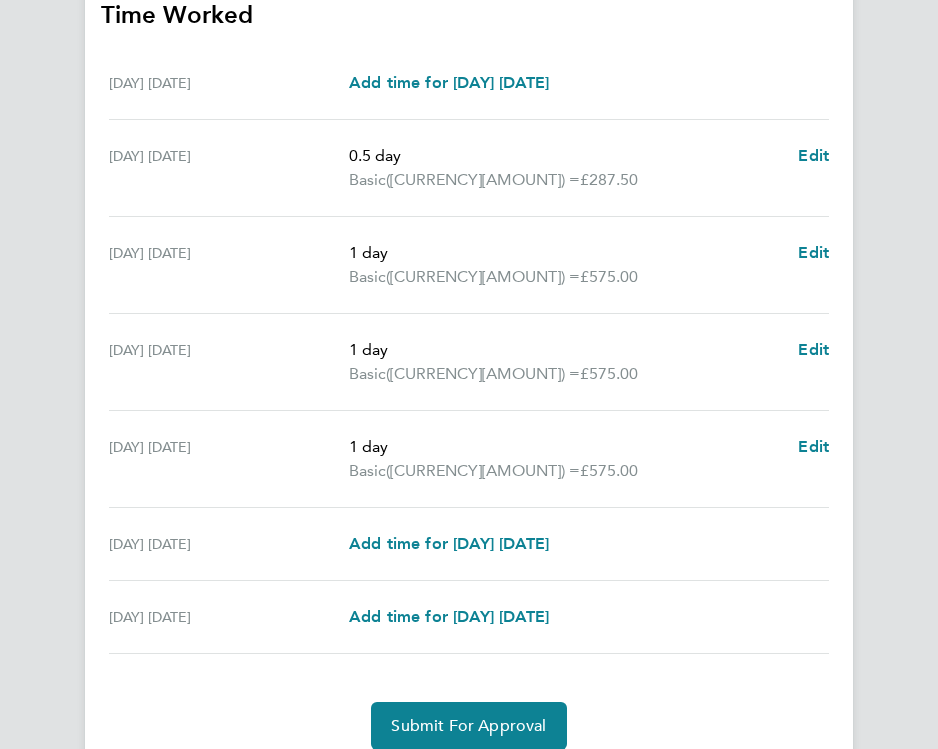 scroll, scrollTop: 526, scrollLeft: 0, axis: vertical 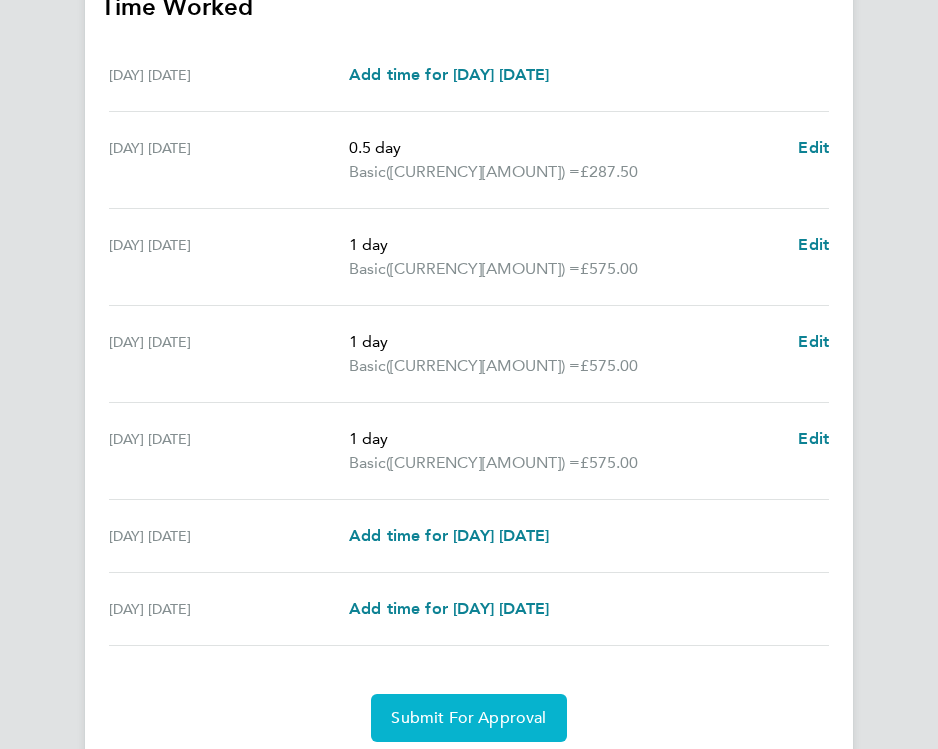 click on "Submit For Approval" 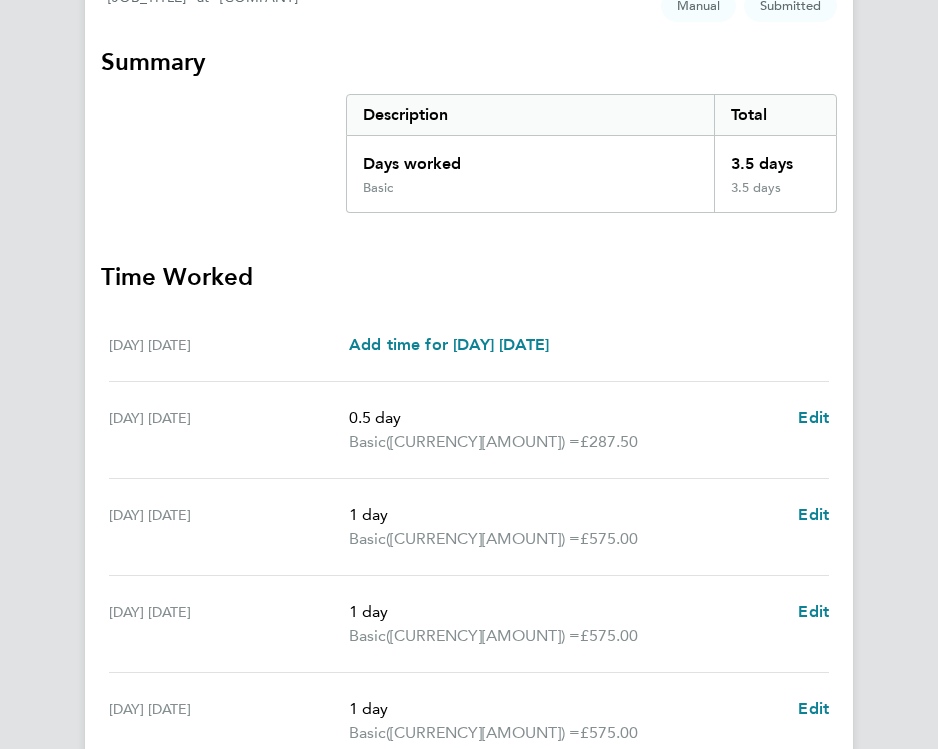 scroll, scrollTop: 149, scrollLeft: 0, axis: vertical 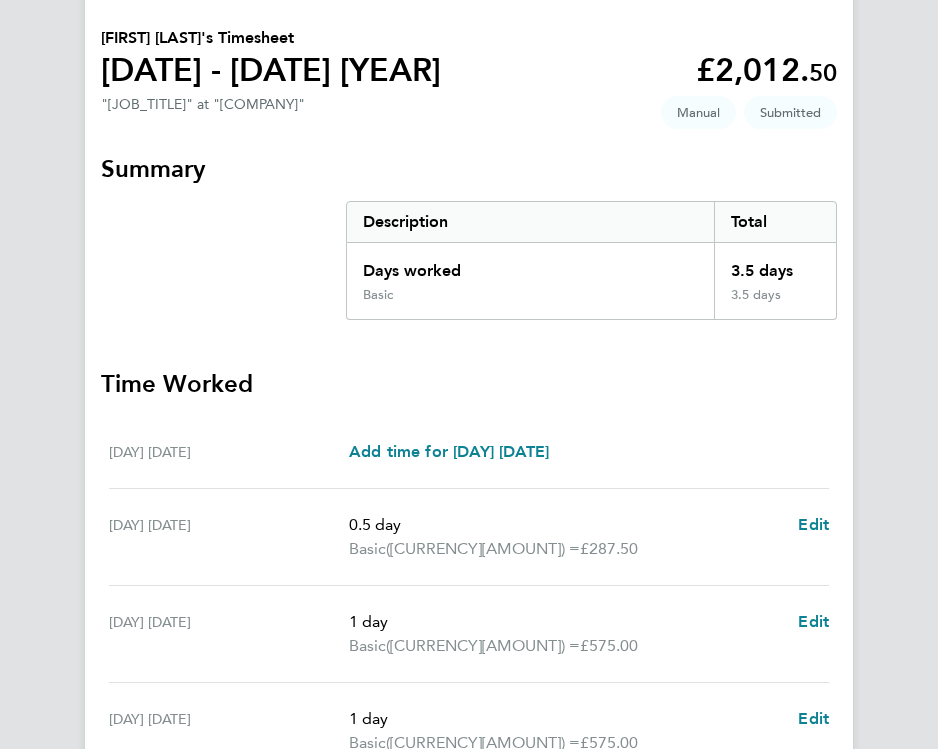 select on "0.5" 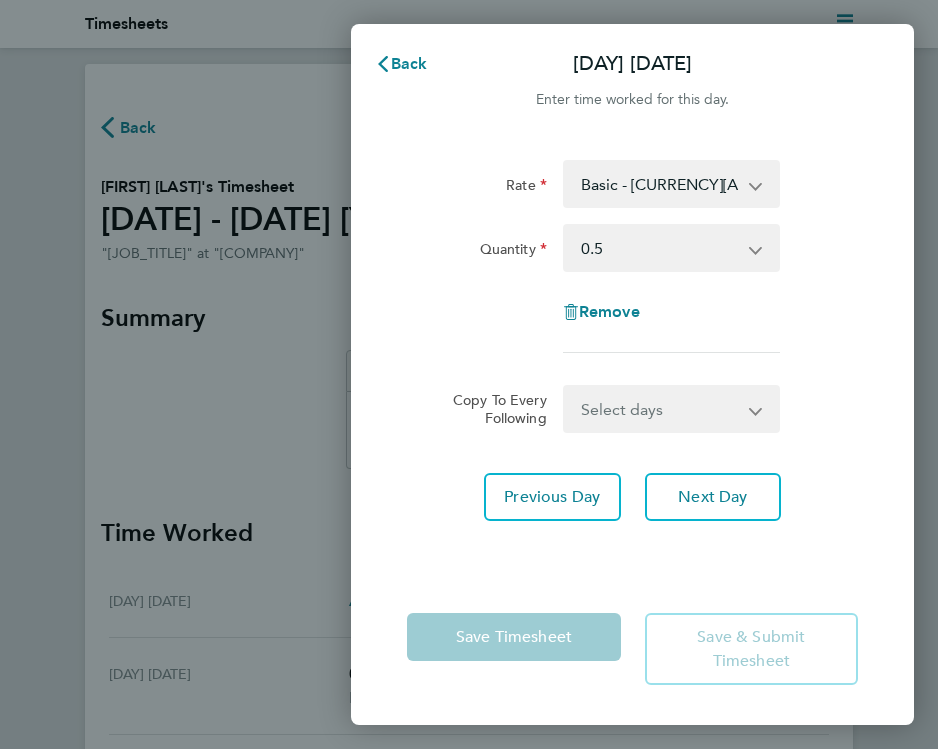 scroll, scrollTop: 0, scrollLeft: 0, axis: both 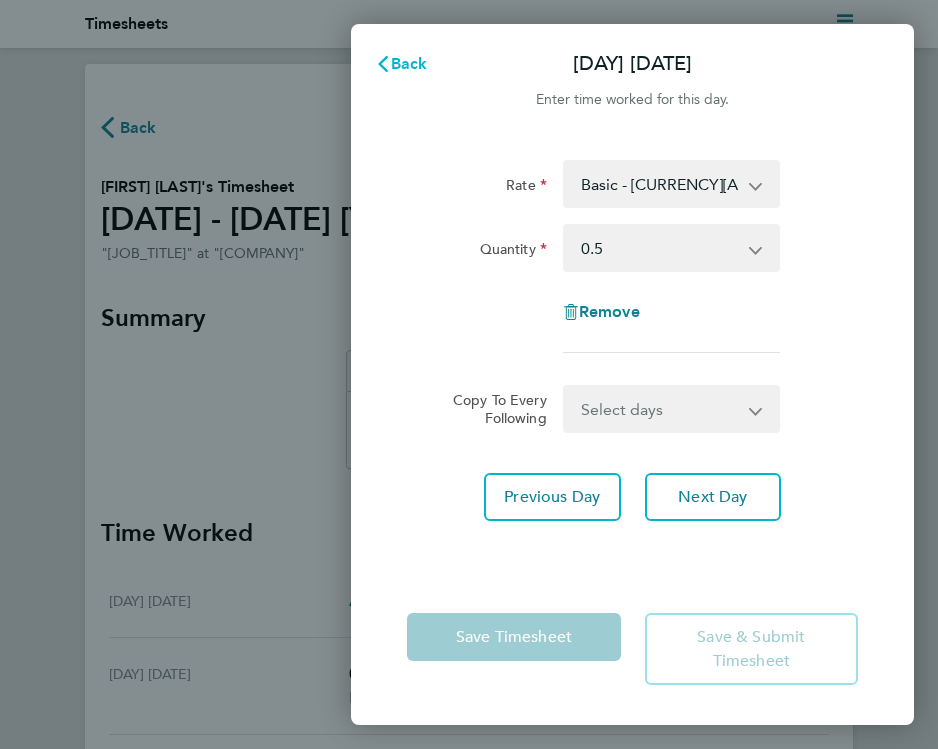 click on "Back" 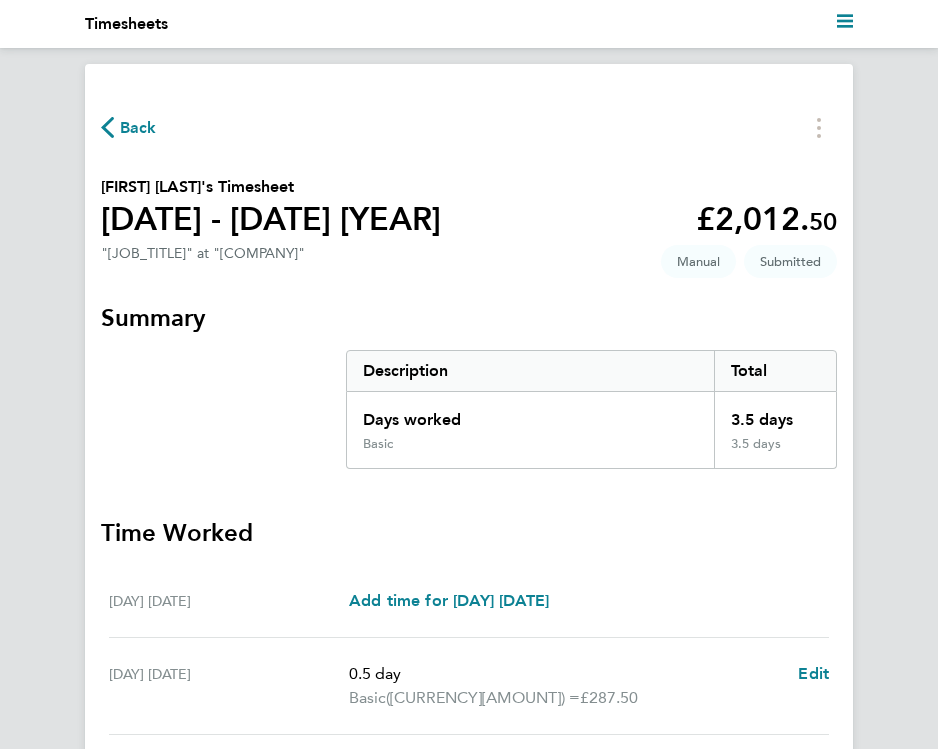 scroll, scrollTop: 0, scrollLeft: 0, axis: both 